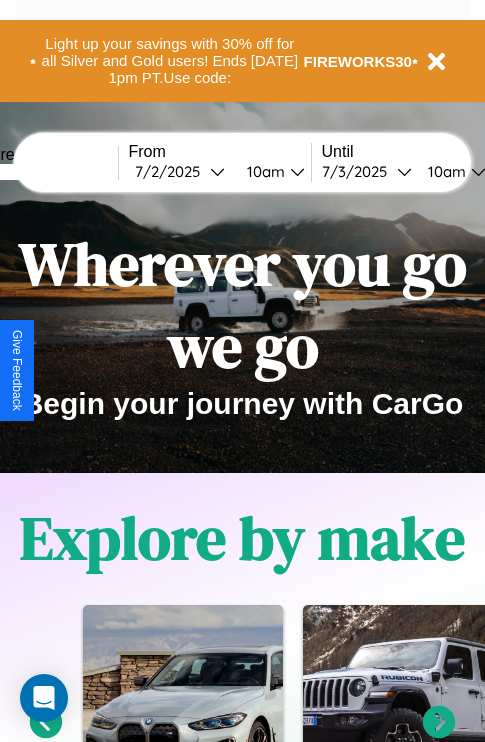 scroll, scrollTop: 308, scrollLeft: 0, axis: vertical 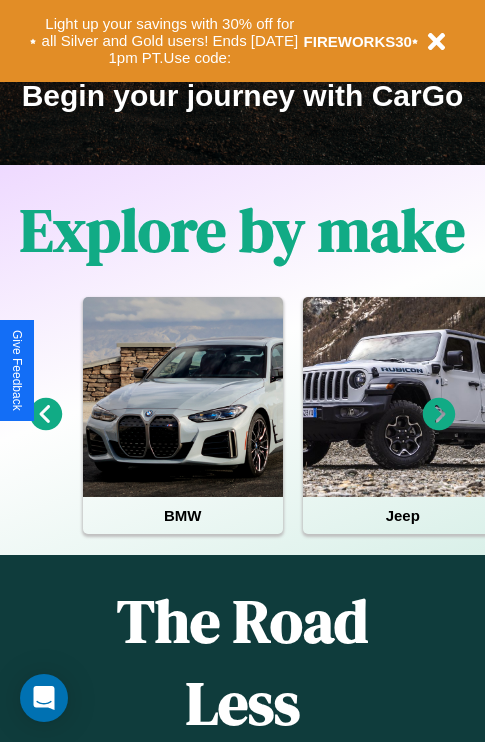 click 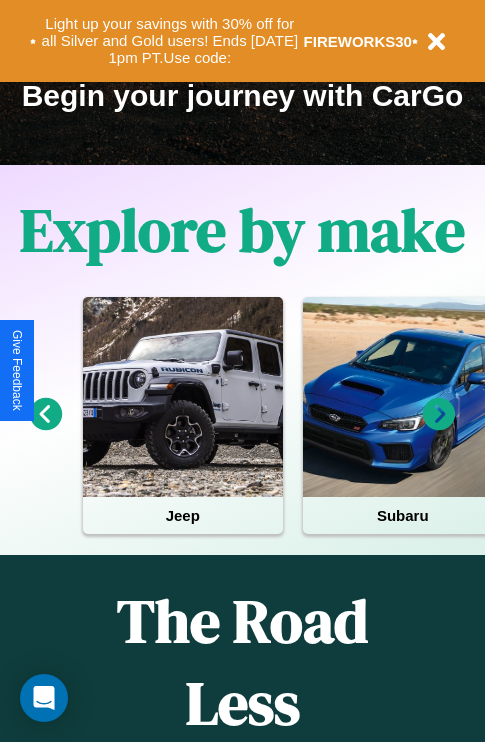 click 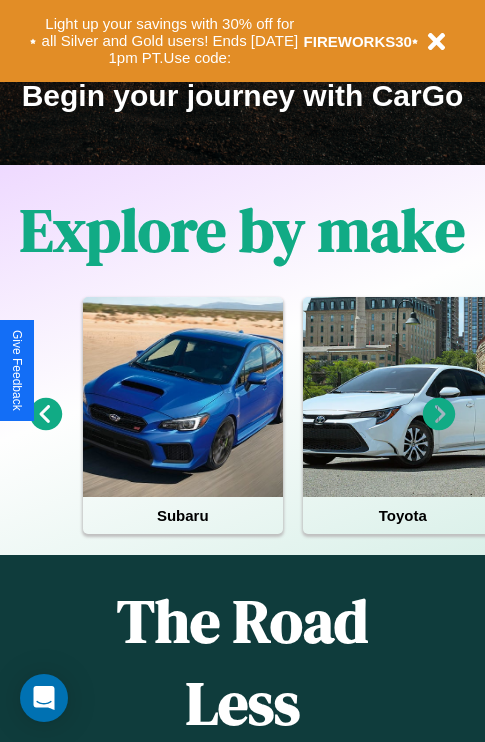 click 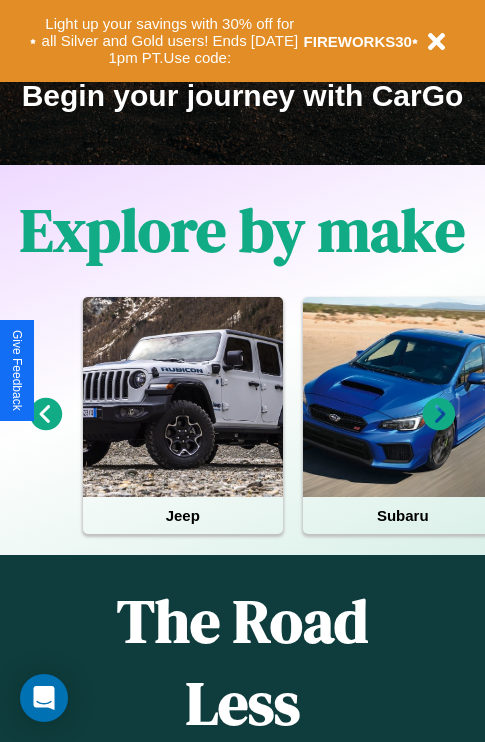 click 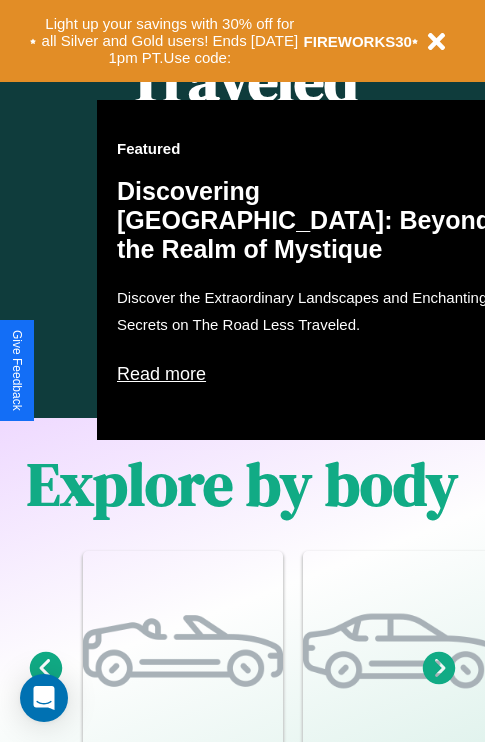 scroll, scrollTop: 1558, scrollLeft: 0, axis: vertical 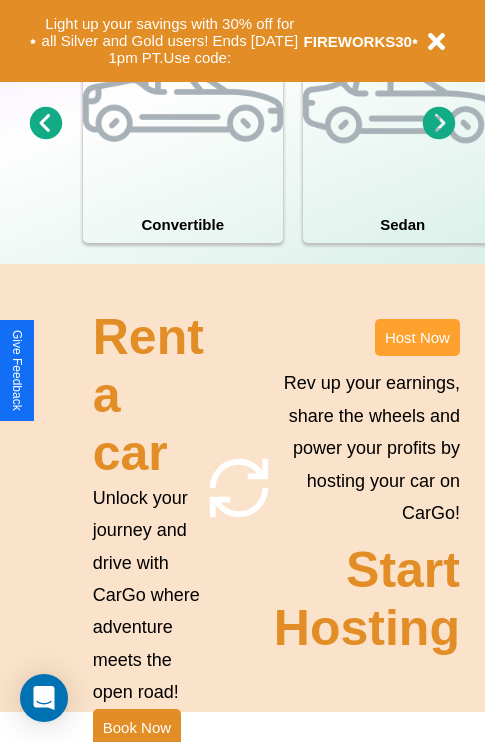 click on "Host Now" at bounding box center [417, 337] 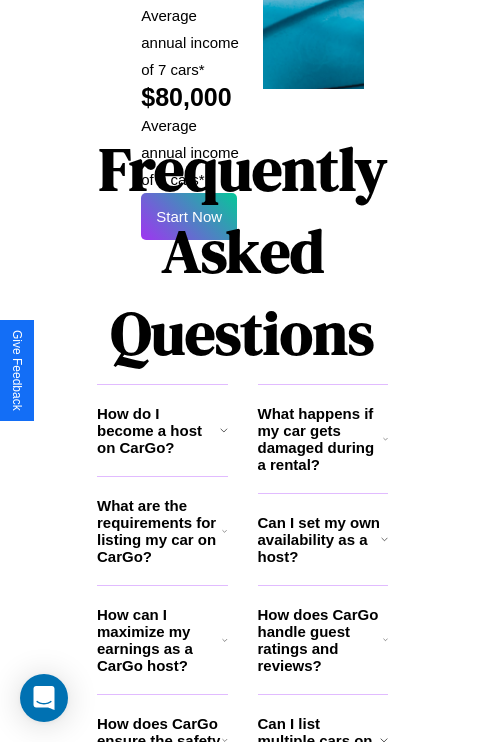scroll, scrollTop: 3255, scrollLeft: 0, axis: vertical 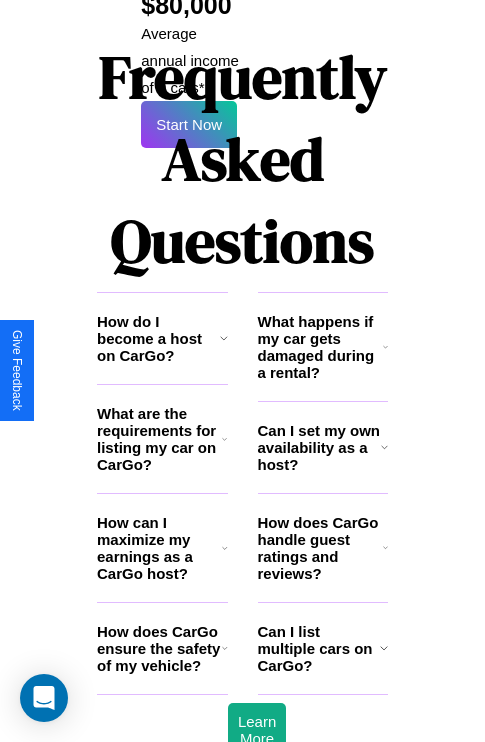 click on "How does CarGo ensure the safety of my vehicle?" at bounding box center (159, 648) 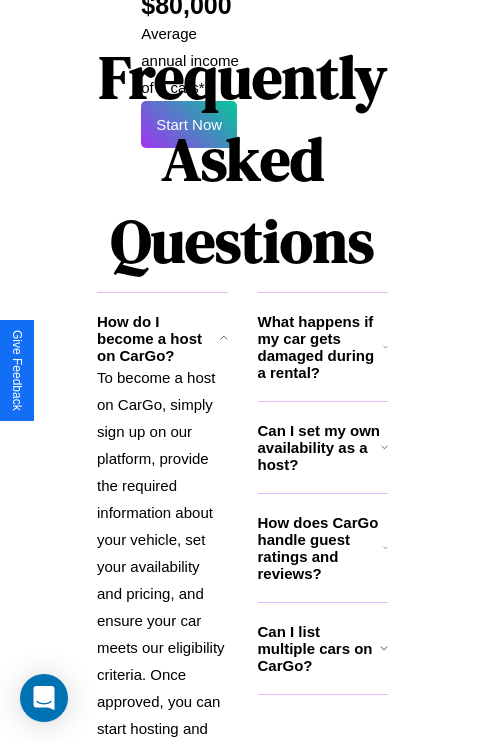 click 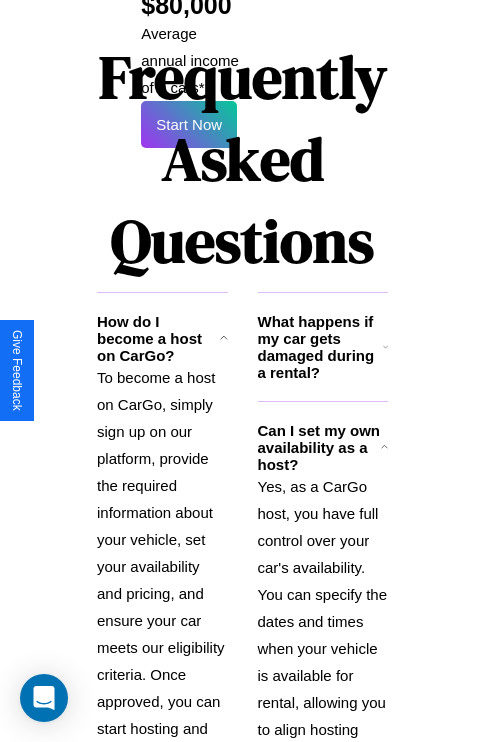 click on "What happens if my car gets damaged during a rental?" at bounding box center (320, 347) 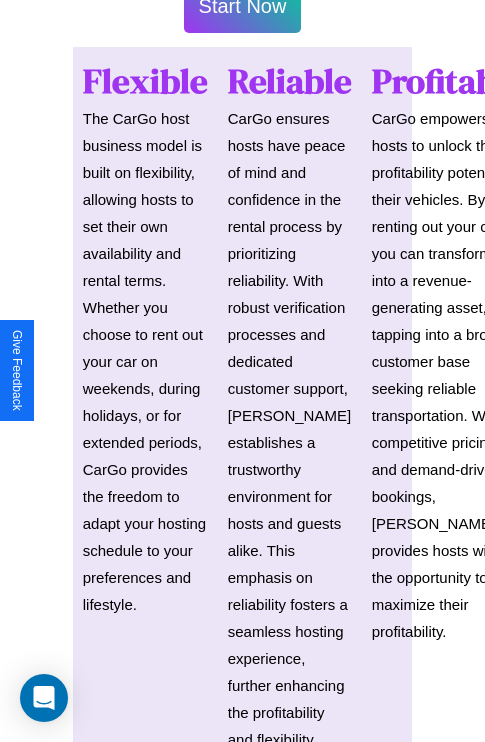 scroll, scrollTop: 2943, scrollLeft: 0, axis: vertical 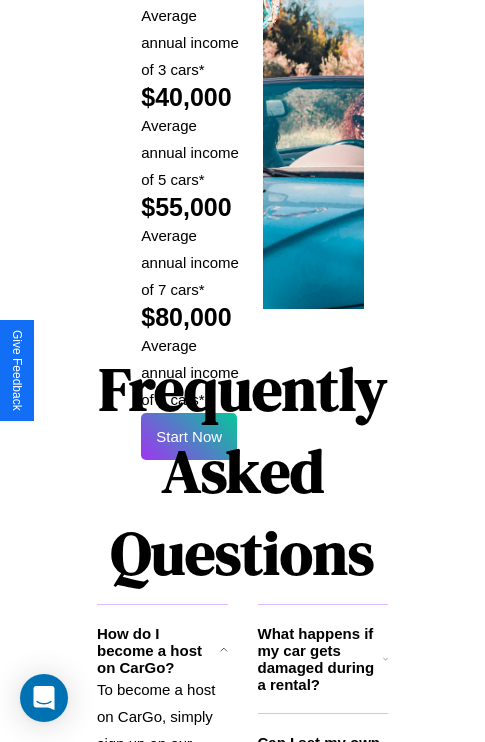click on "Frequently Asked Questions" at bounding box center [242, 471] 